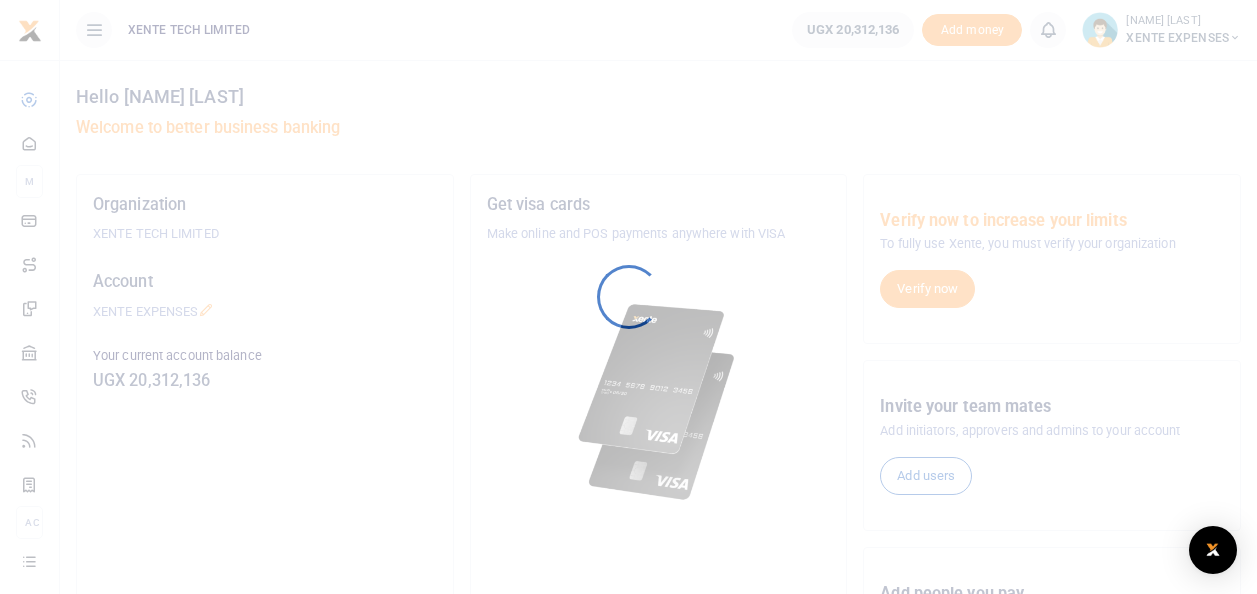 scroll, scrollTop: 0, scrollLeft: 0, axis: both 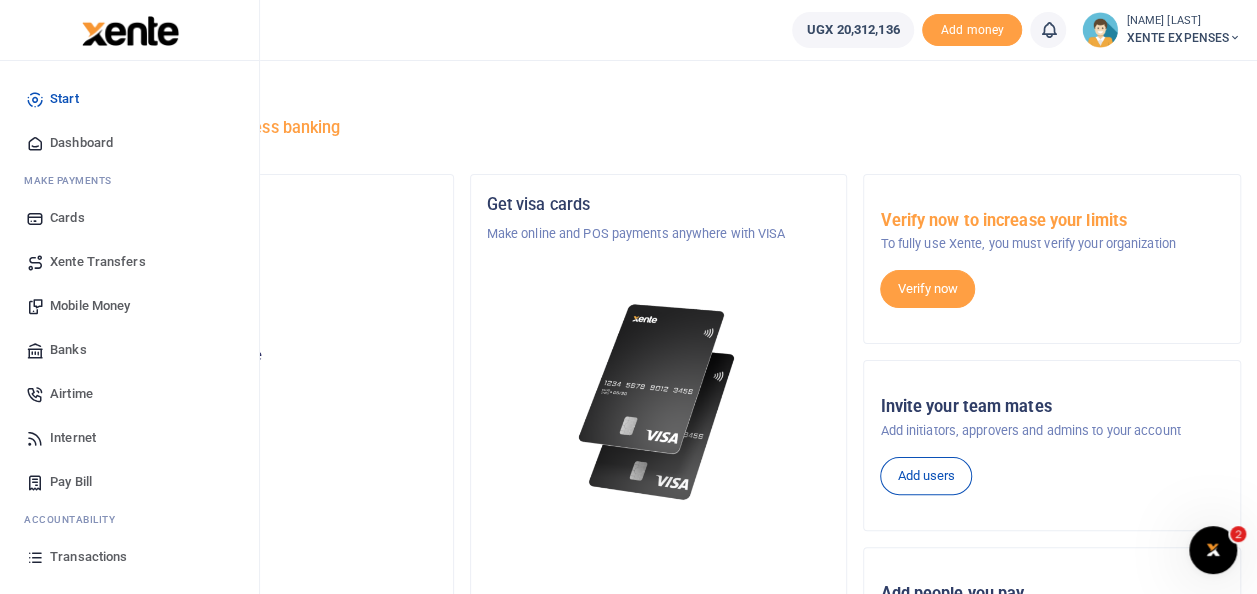 click on "Transactions" at bounding box center [88, 557] 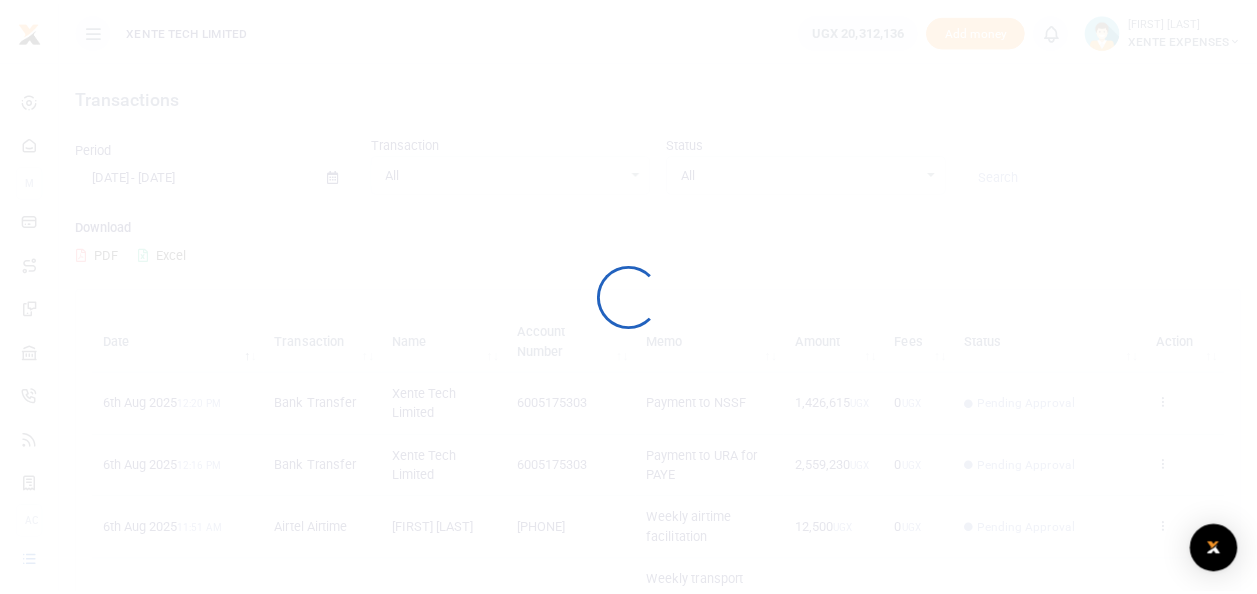scroll, scrollTop: 0, scrollLeft: 0, axis: both 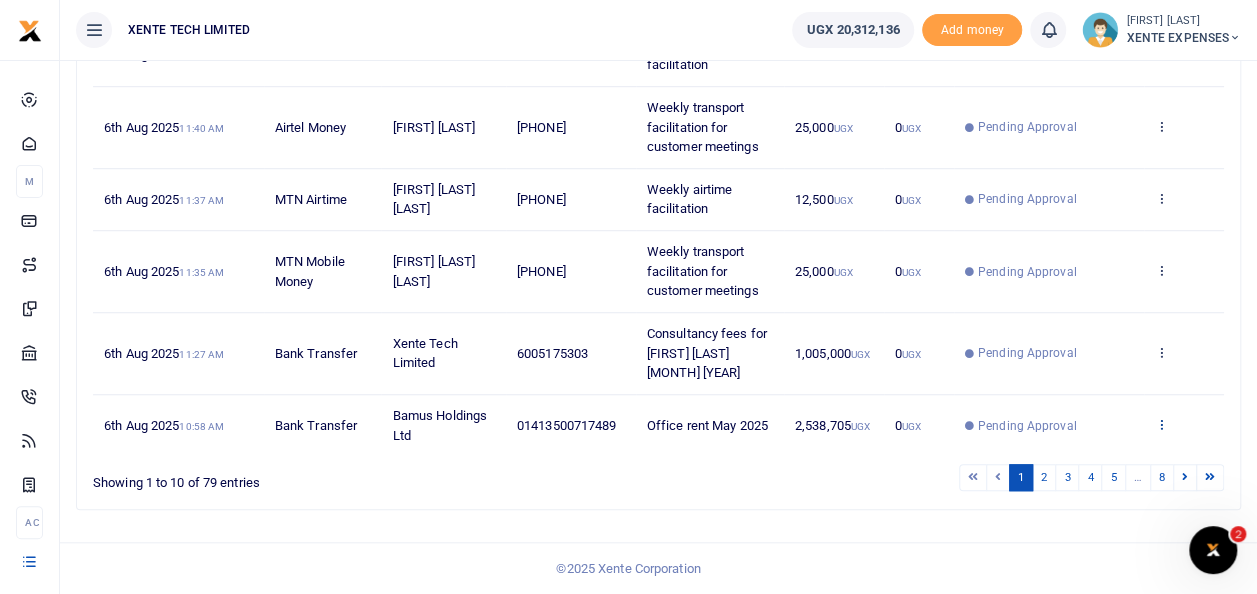 click at bounding box center [1161, 424] 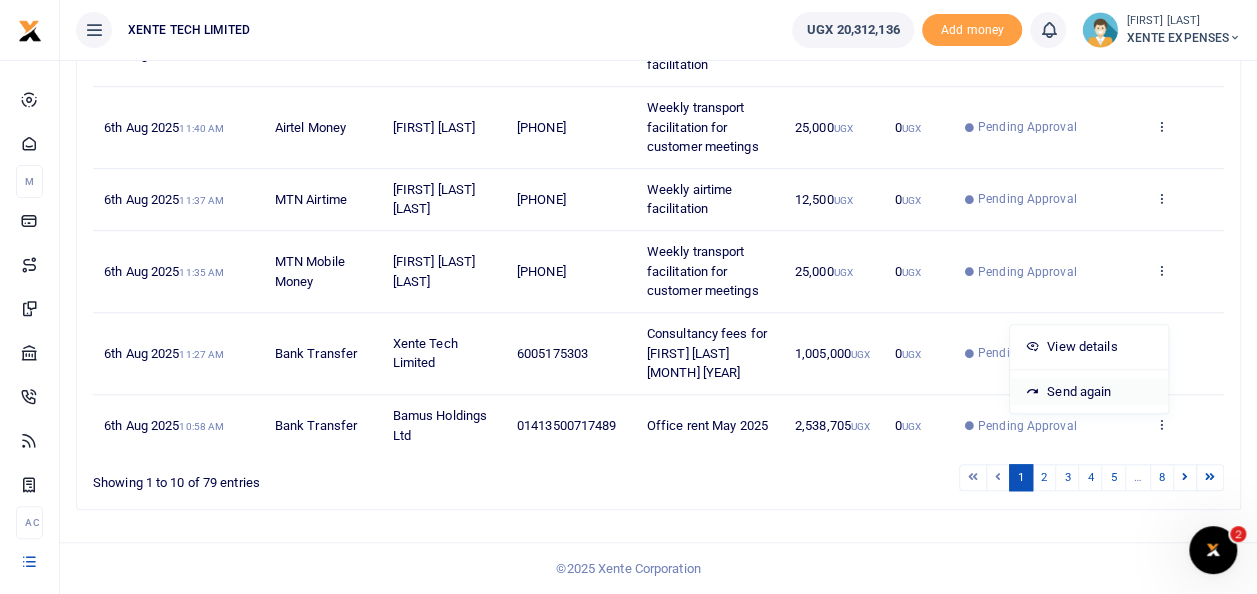 click on "Send again" at bounding box center [1089, 392] 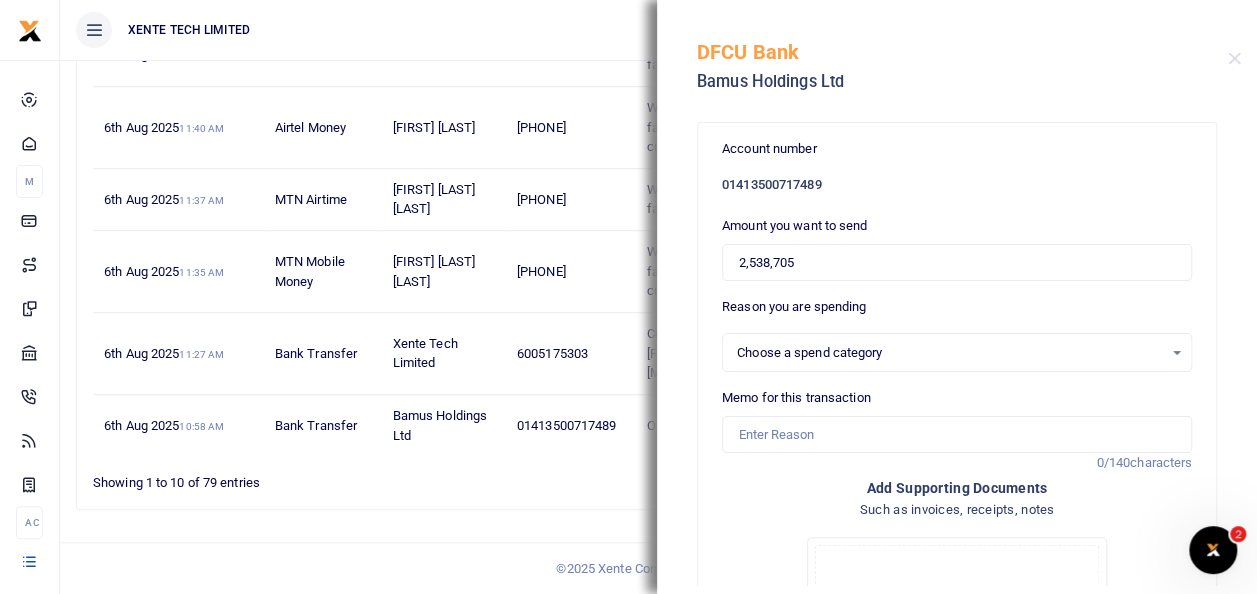 select on "11" 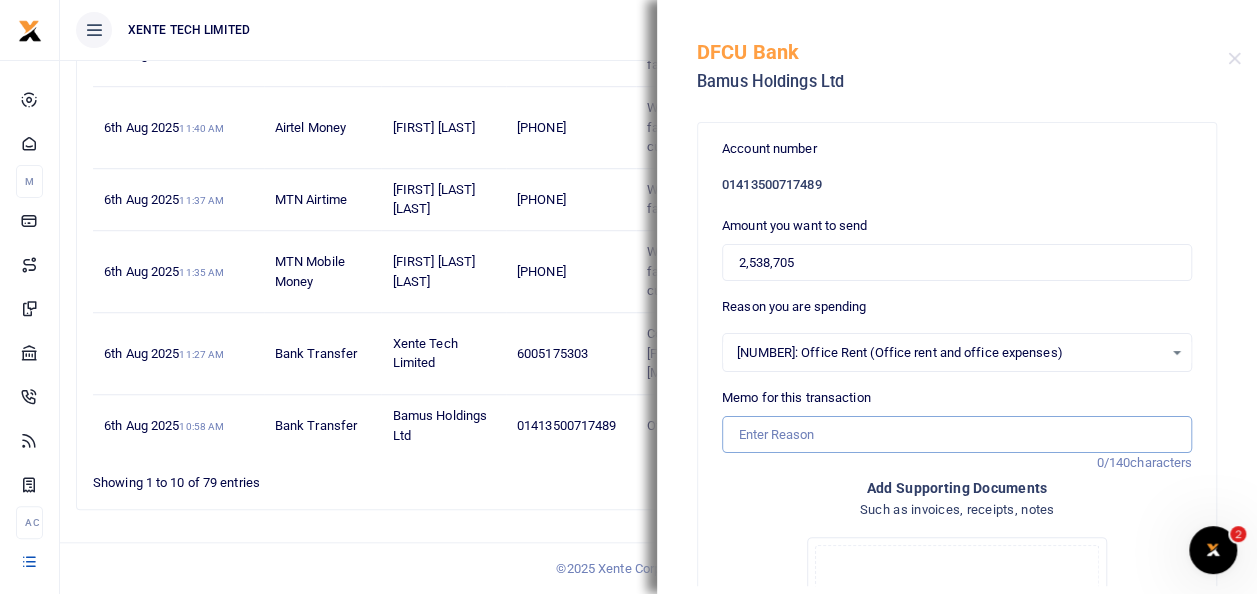 click on "Memo for this transaction" at bounding box center (957, 435) 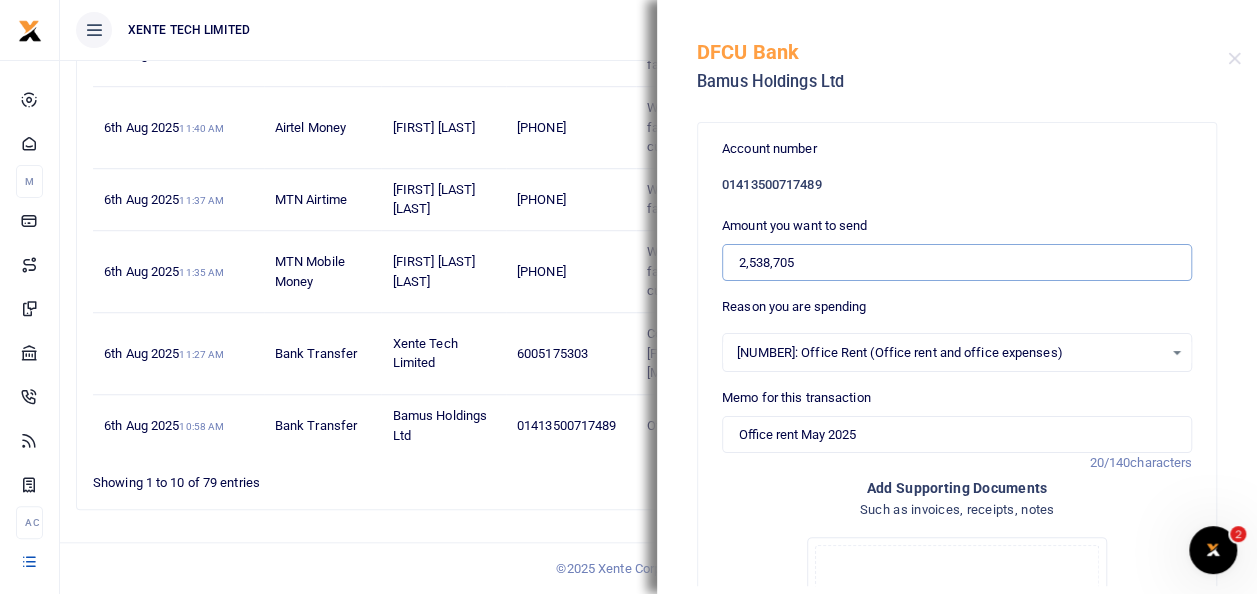 drag, startPoint x: 864, startPoint y: 258, endPoint x: 668, endPoint y: 250, distance: 196.1632 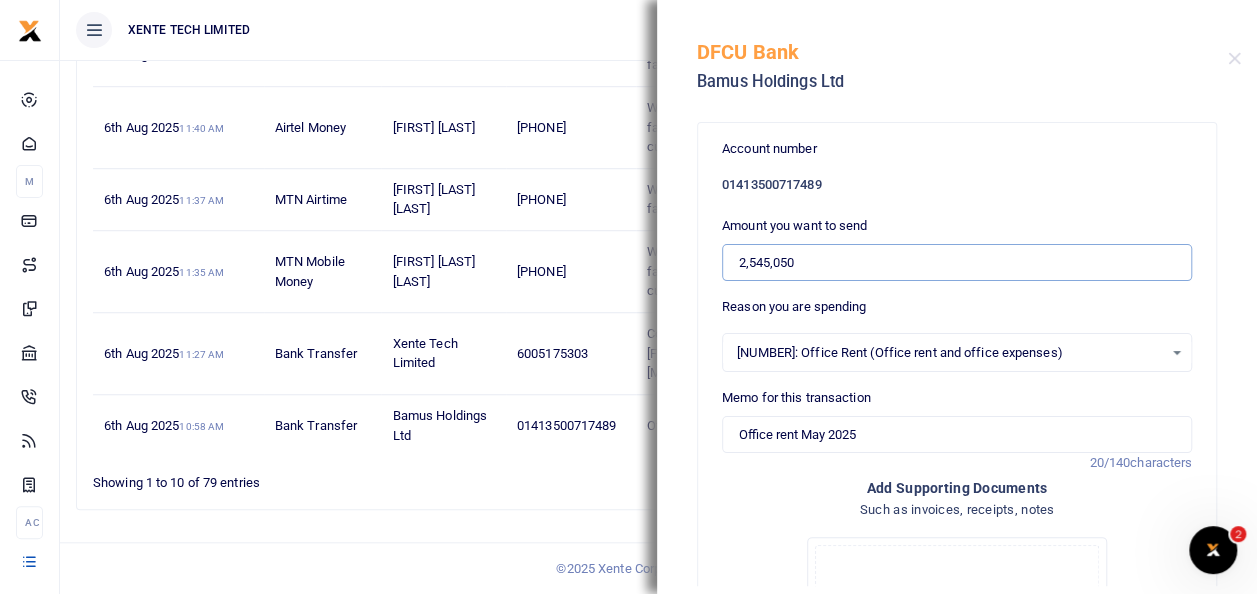 type on "2,545,050" 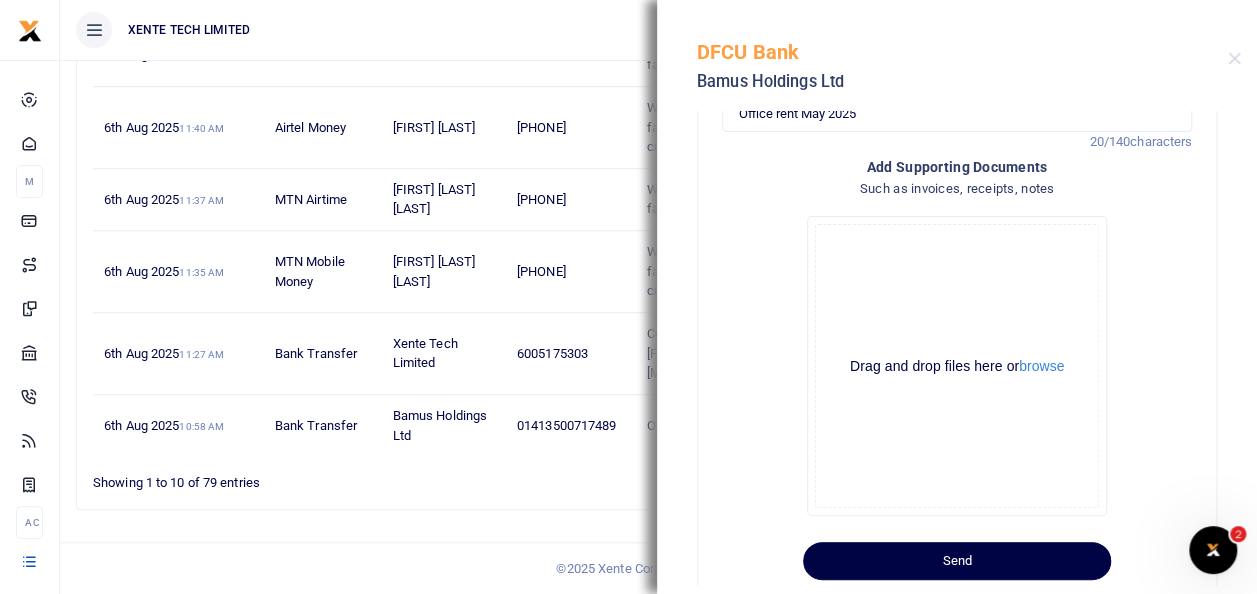 scroll, scrollTop: 361, scrollLeft: 0, axis: vertical 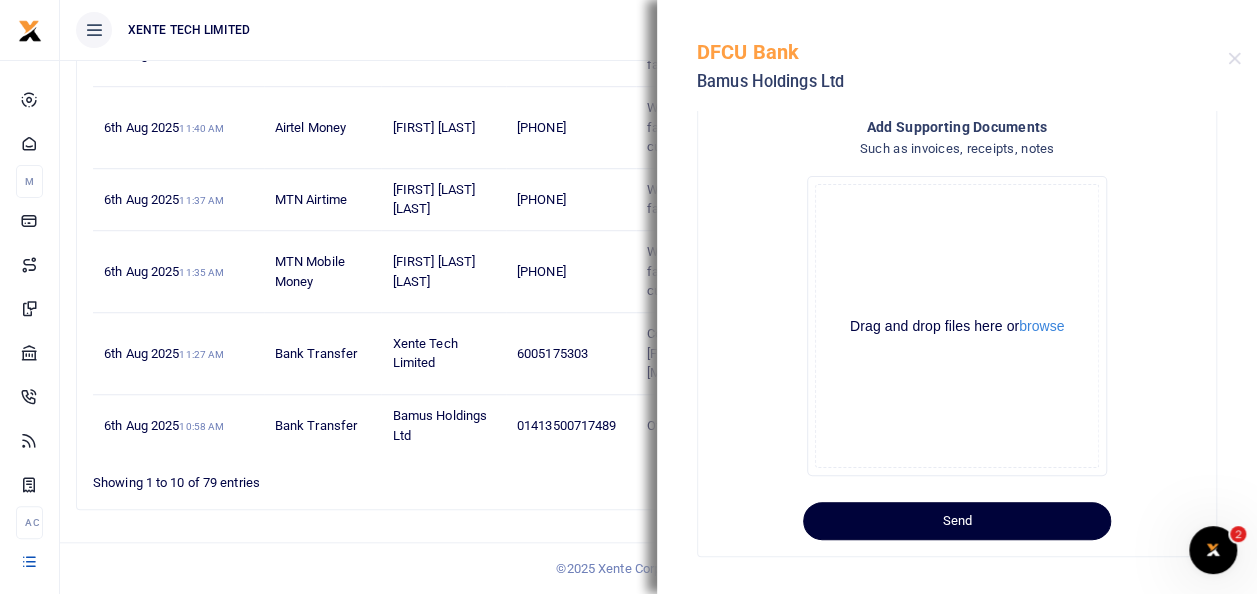 click on "Send" at bounding box center [957, 521] 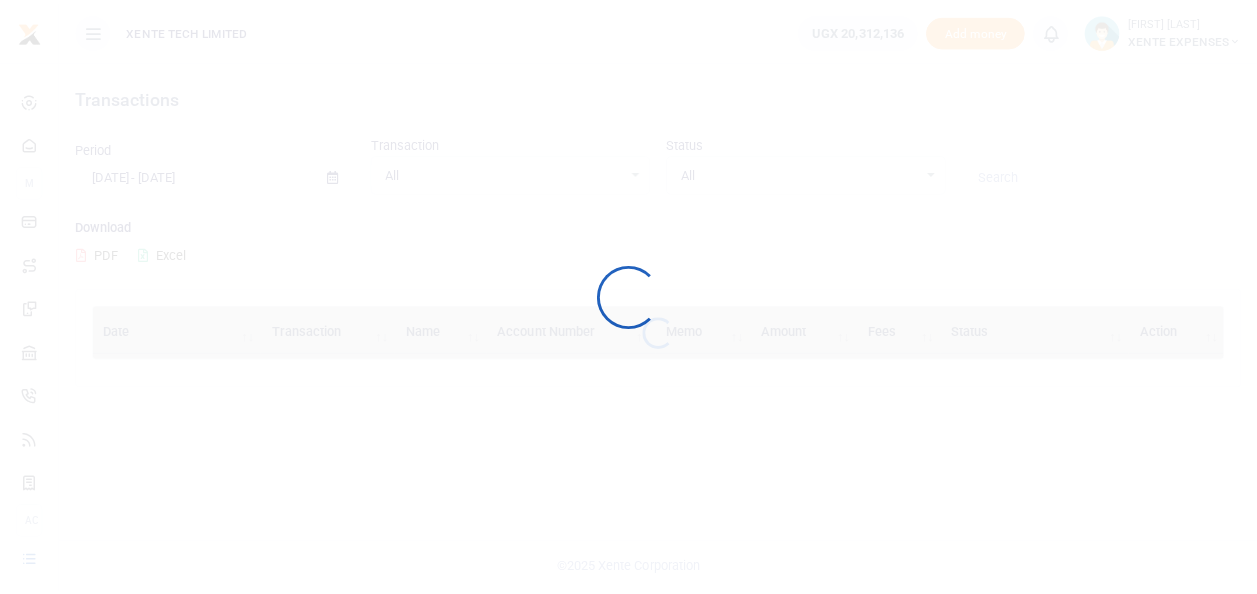 scroll, scrollTop: 0, scrollLeft: 0, axis: both 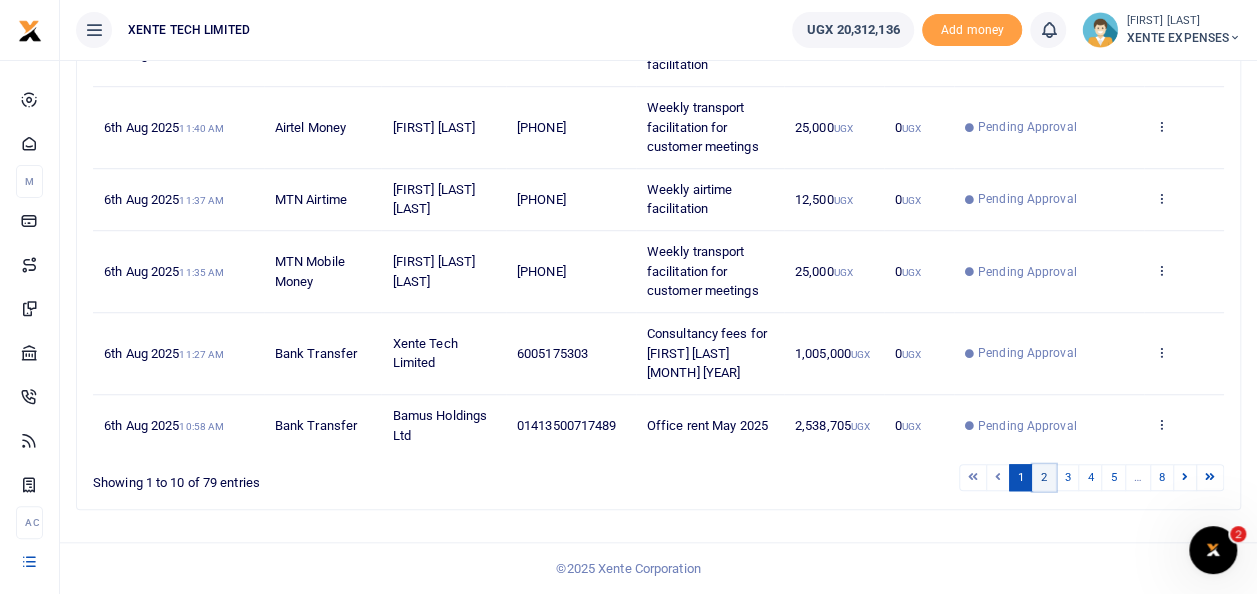 click on "2" at bounding box center [1044, 477] 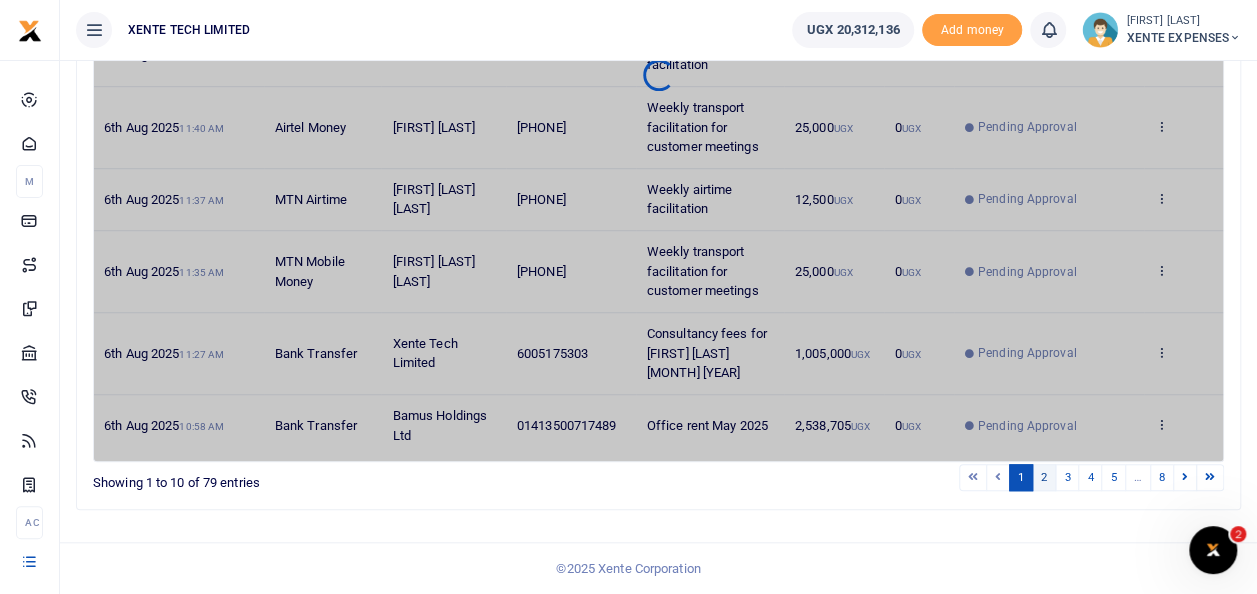 scroll, scrollTop: 573, scrollLeft: 0, axis: vertical 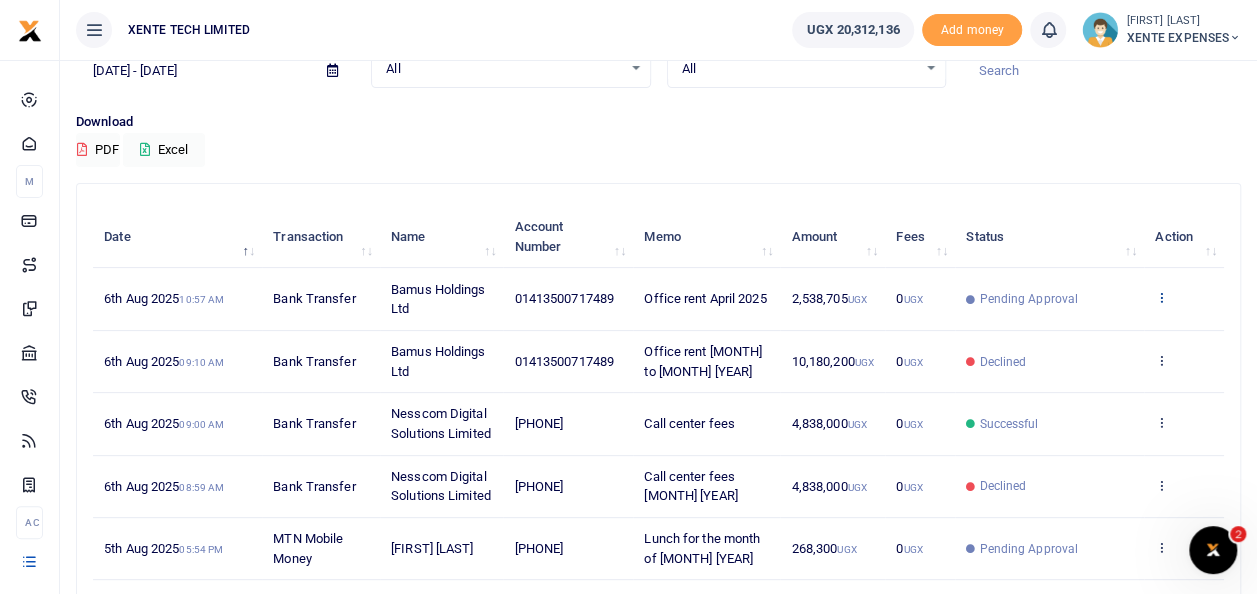 click at bounding box center [1161, 297] 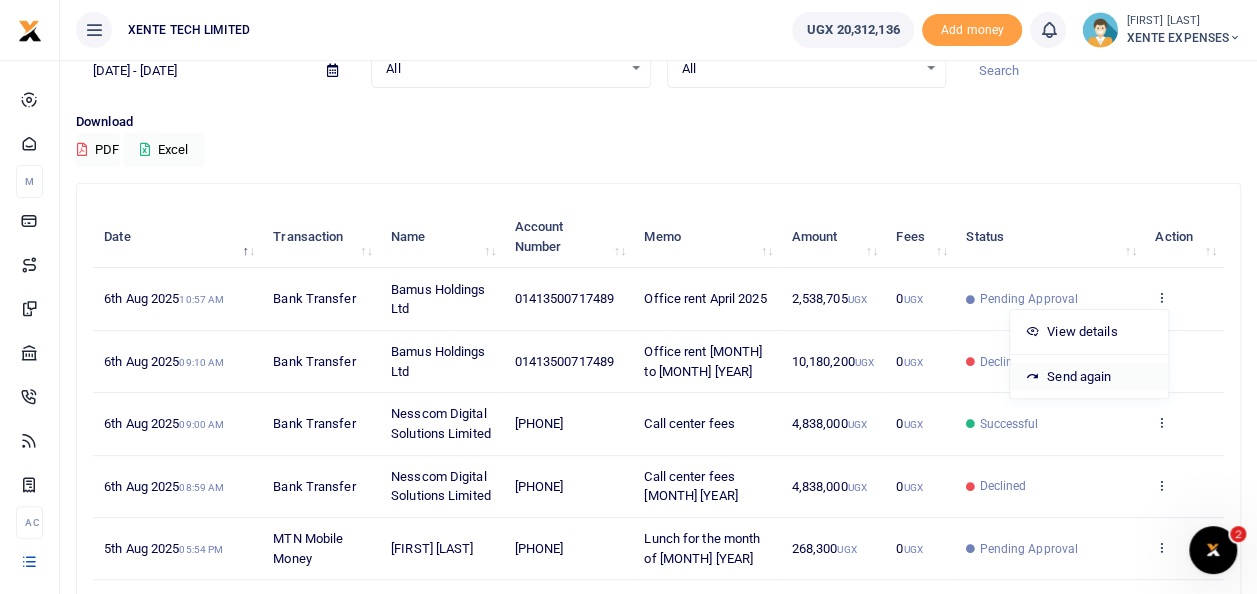 click on "Send again" at bounding box center (1089, 377) 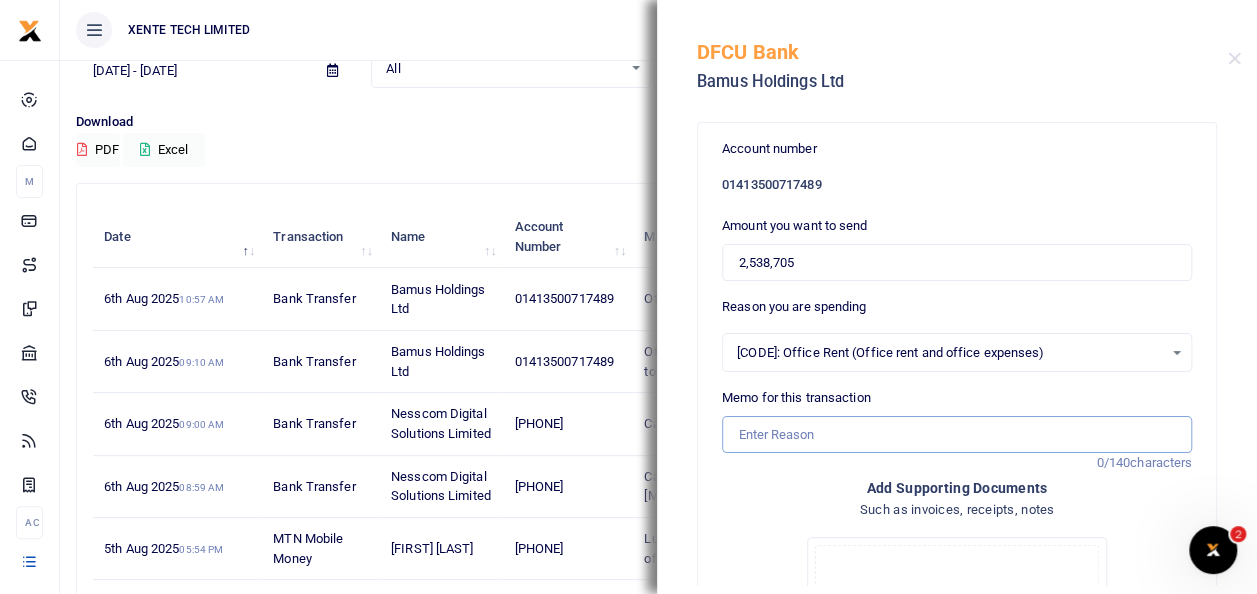 click on "Memo for this transaction" at bounding box center [957, 435] 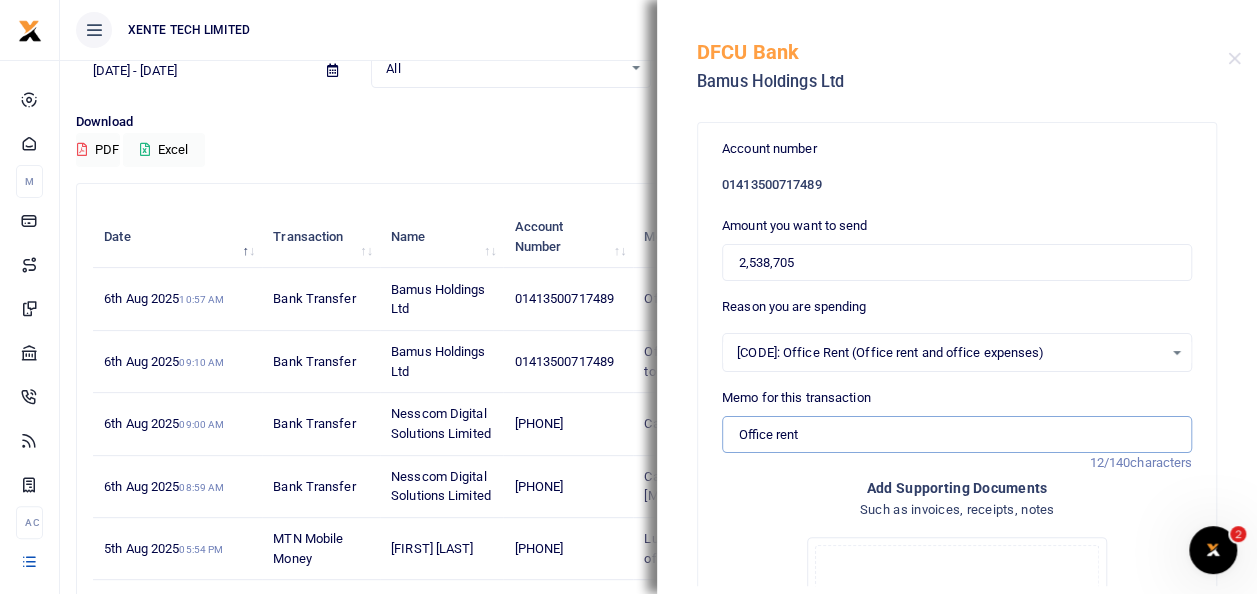 type on "Office rent April 2025" 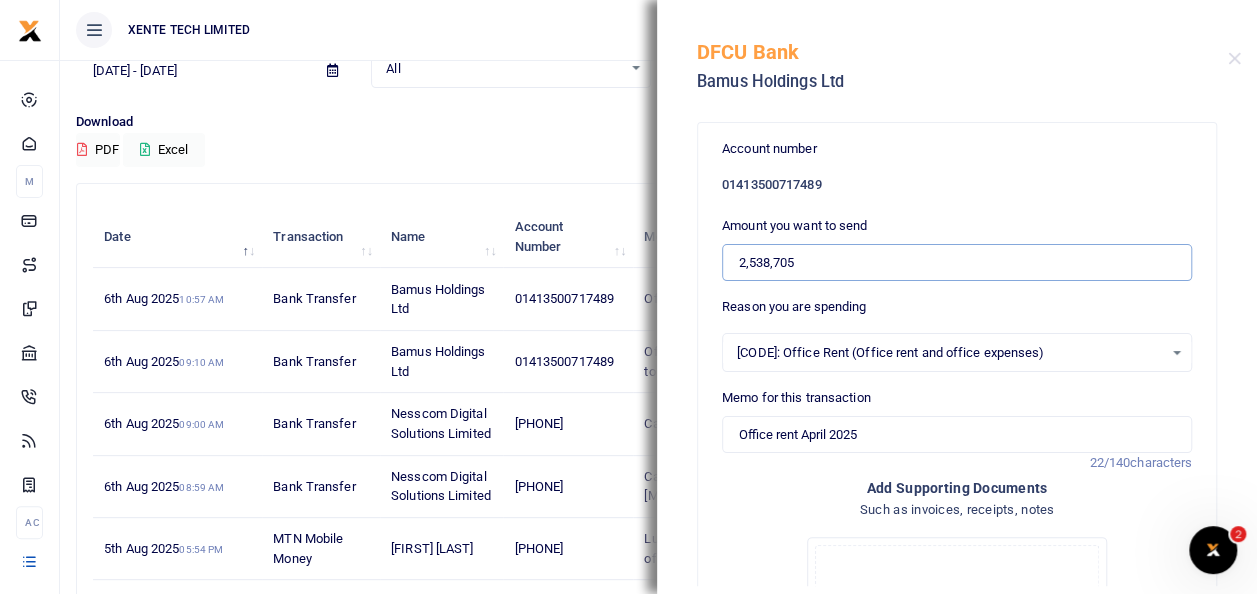 click on "2,538,705" at bounding box center (957, 263) 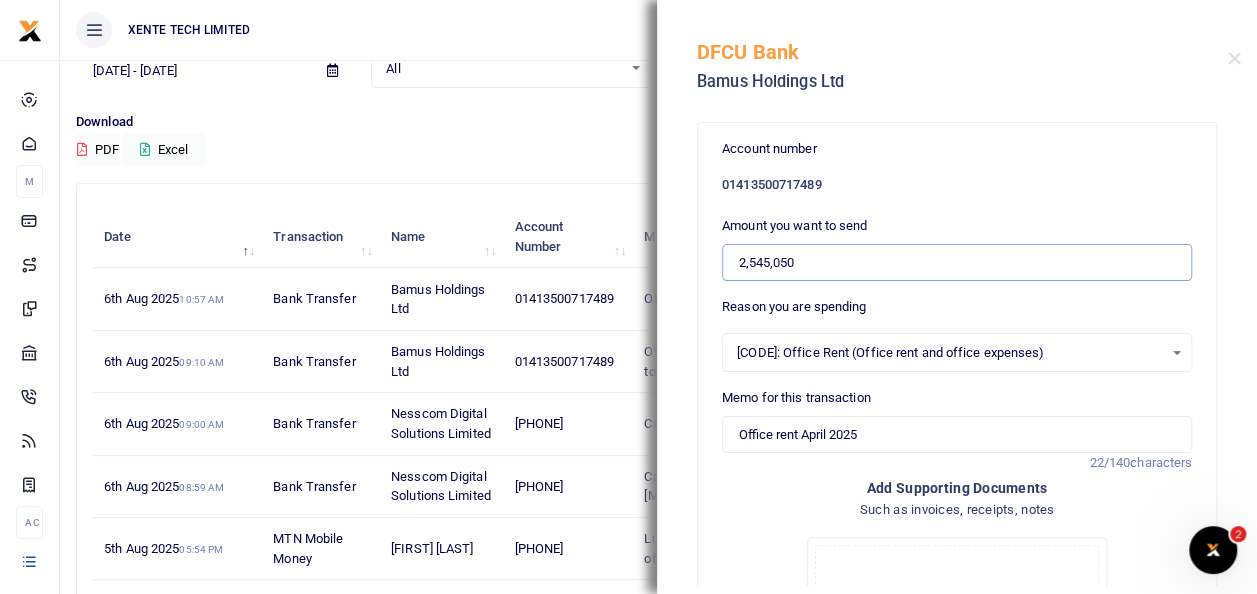 type on "2,545,050" 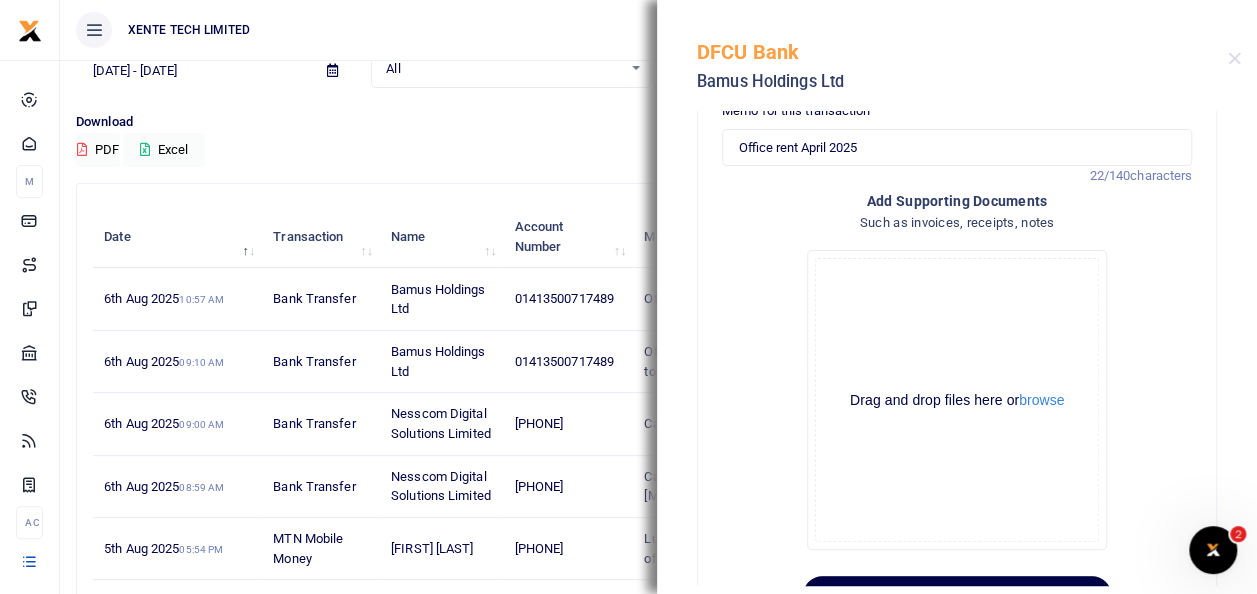 scroll, scrollTop: 361, scrollLeft: 0, axis: vertical 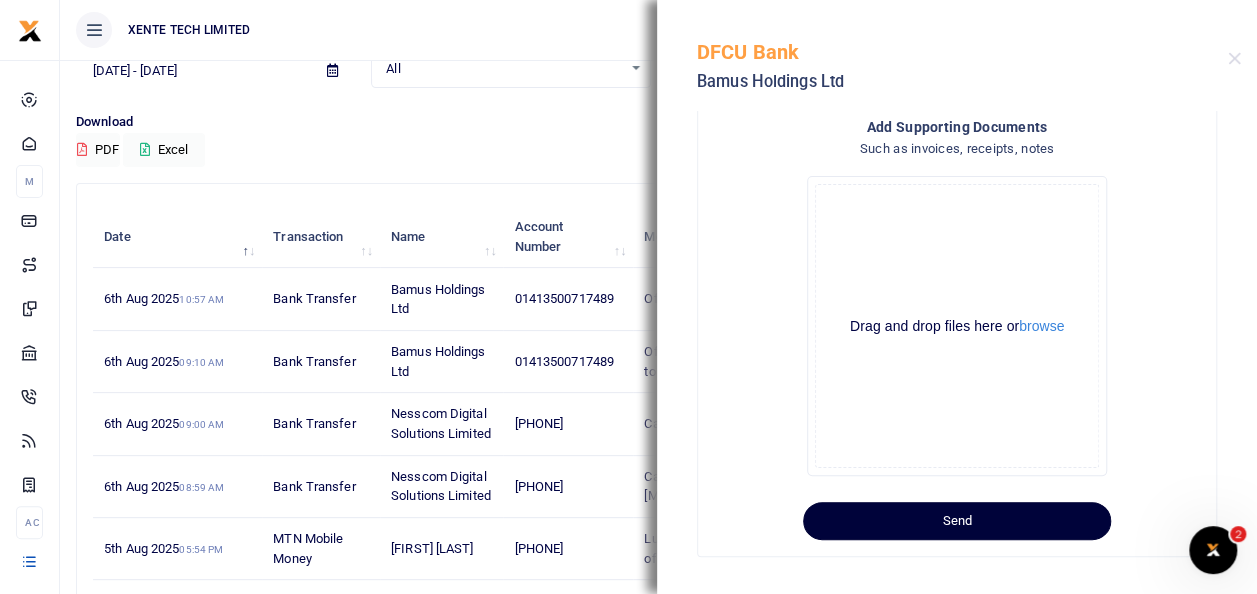 click on "Send" at bounding box center (957, 521) 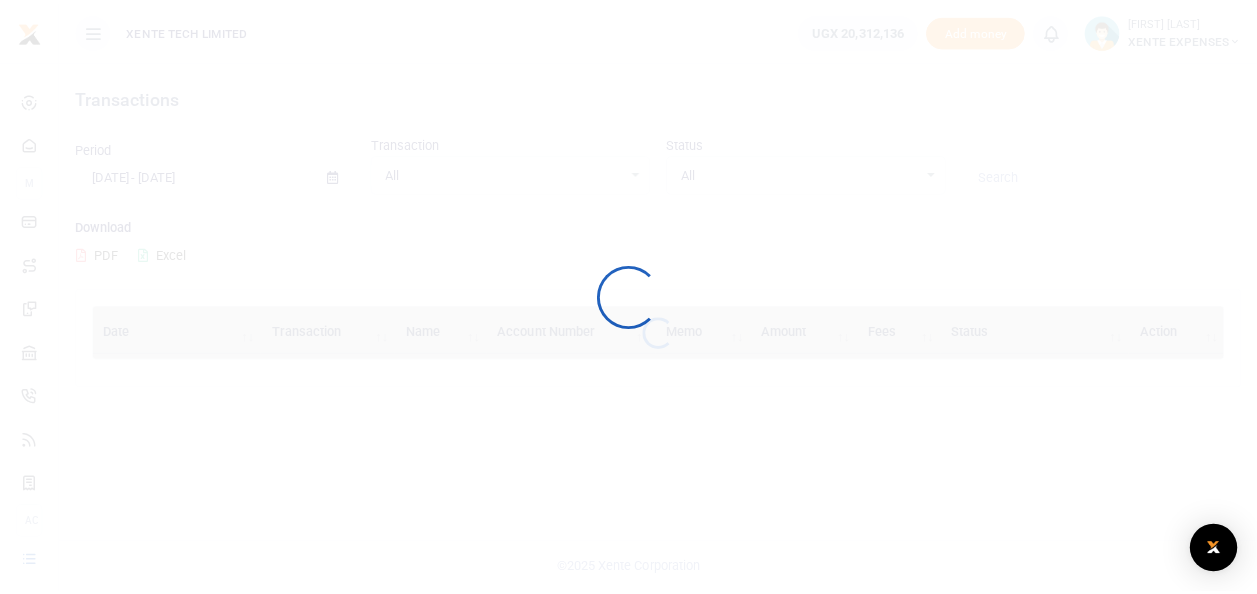 scroll, scrollTop: 0, scrollLeft: 0, axis: both 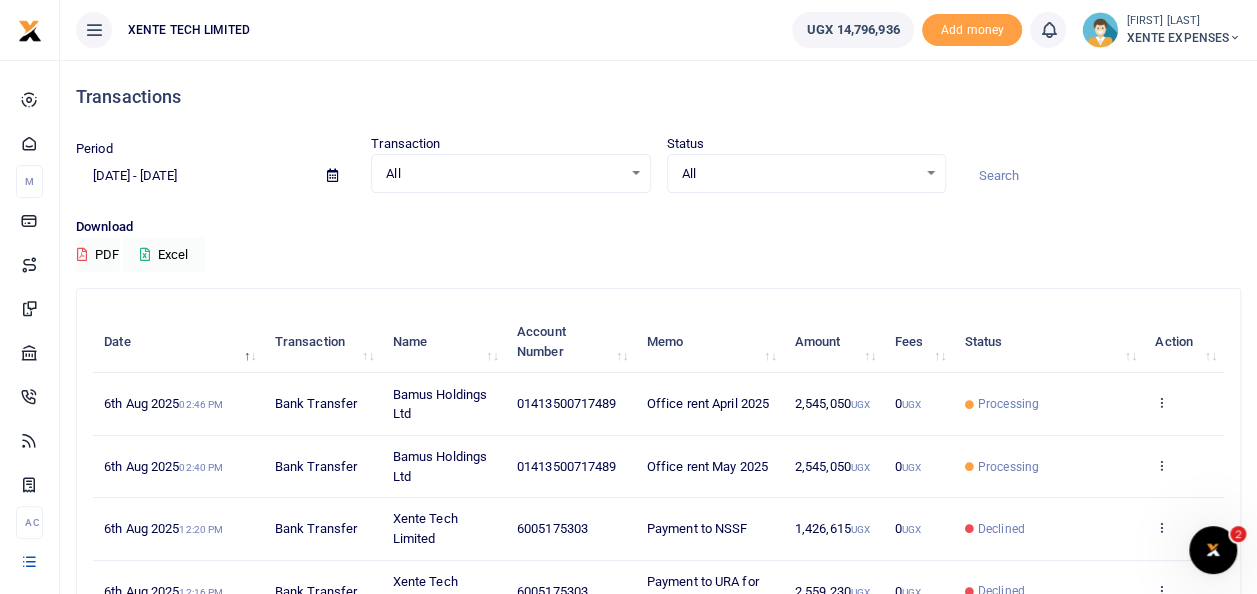 click at bounding box center [1101, 176] 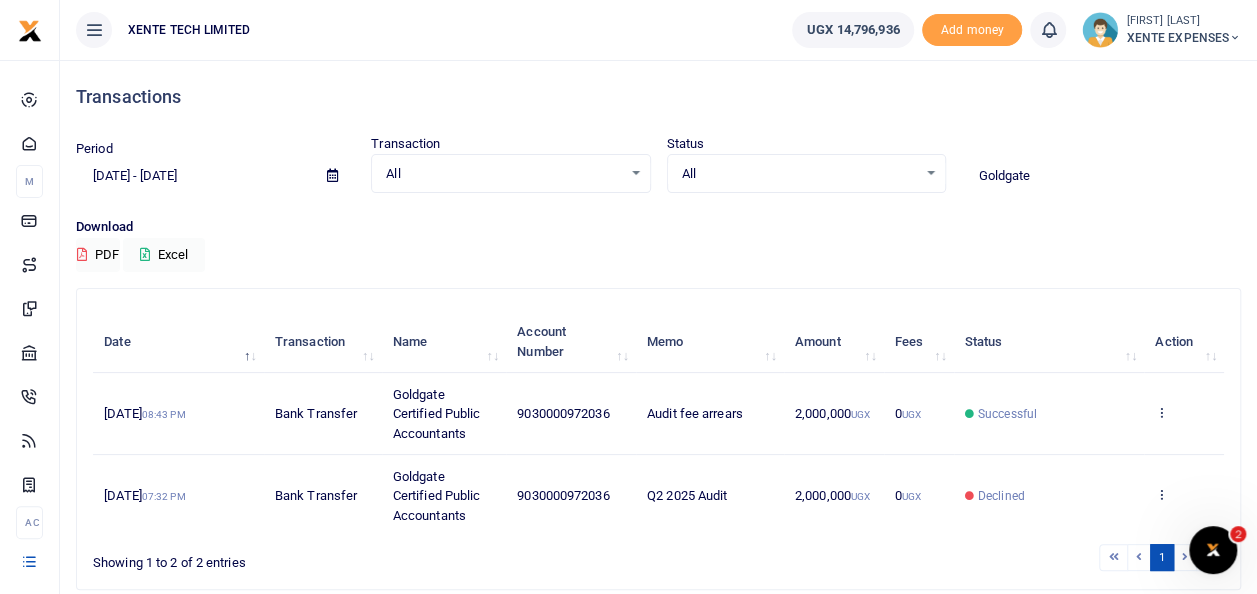 type on "Goldgate" 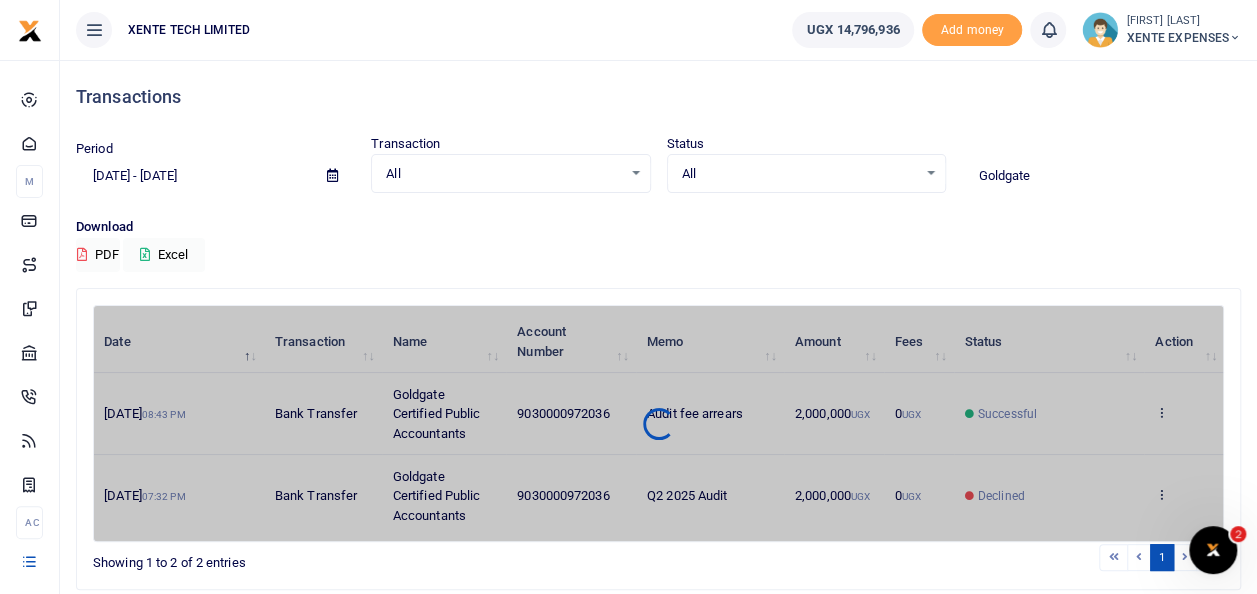 click on "Date Transaction Name Account Number Memo Amount Fees Status Action [DATE] [TIME] Bank Transfer [COMPANY] Certified Public Accountants [ACCOUNT_NUMBER] Audit fee arrears 2,000,000 UGX 0 UGX Successful
View details
Send again
[DATE] [TIME] Bank Transfer [COMPANY] Certified Public Accountants [ACCOUNT_NUMBER] Q2 2025 Audit 2,000,000 UGX 0 UGX Declined
View details
Send again" at bounding box center [658, 423] 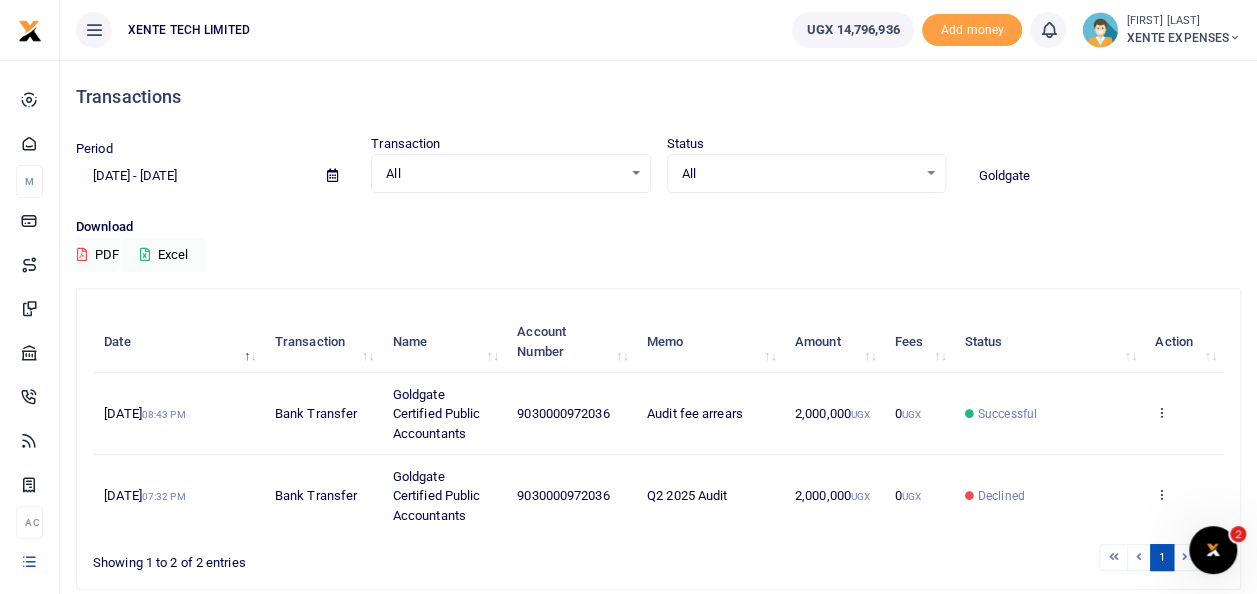 click at bounding box center (1161, 412) 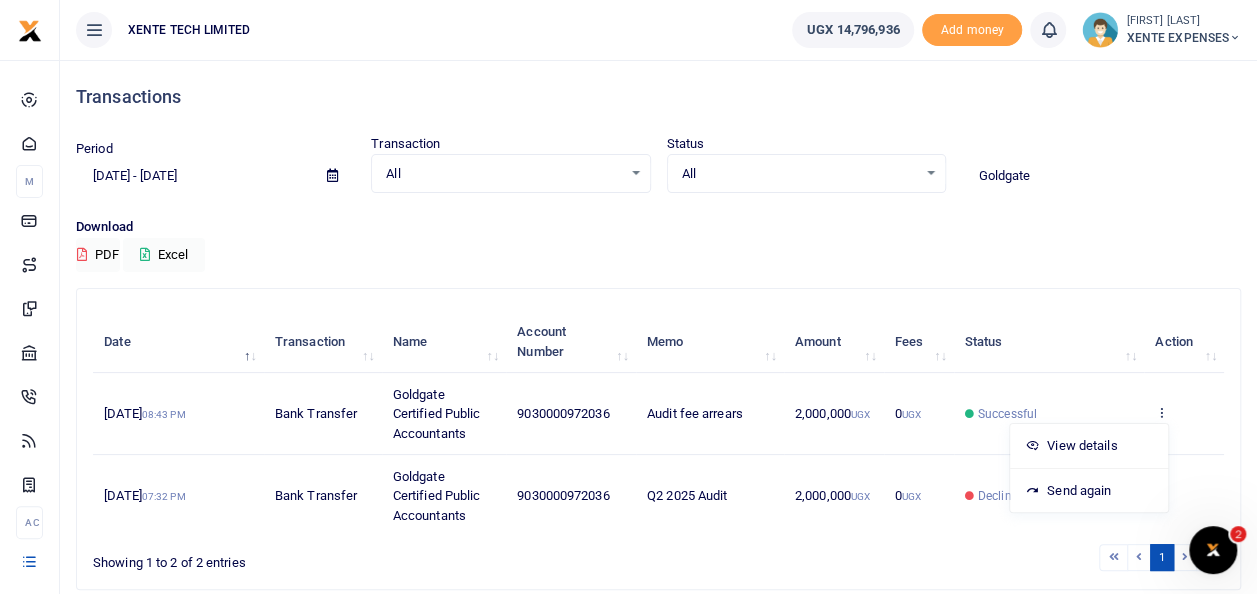 click at bounding box center (1161, 412) 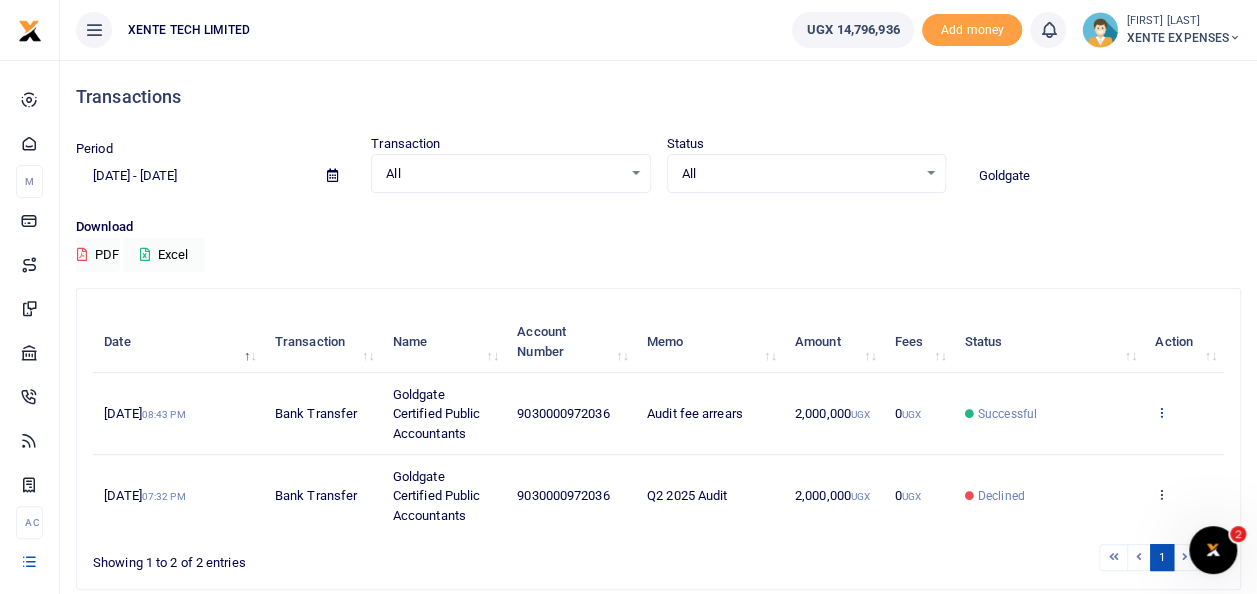 click at bounding box center [1161, 412] 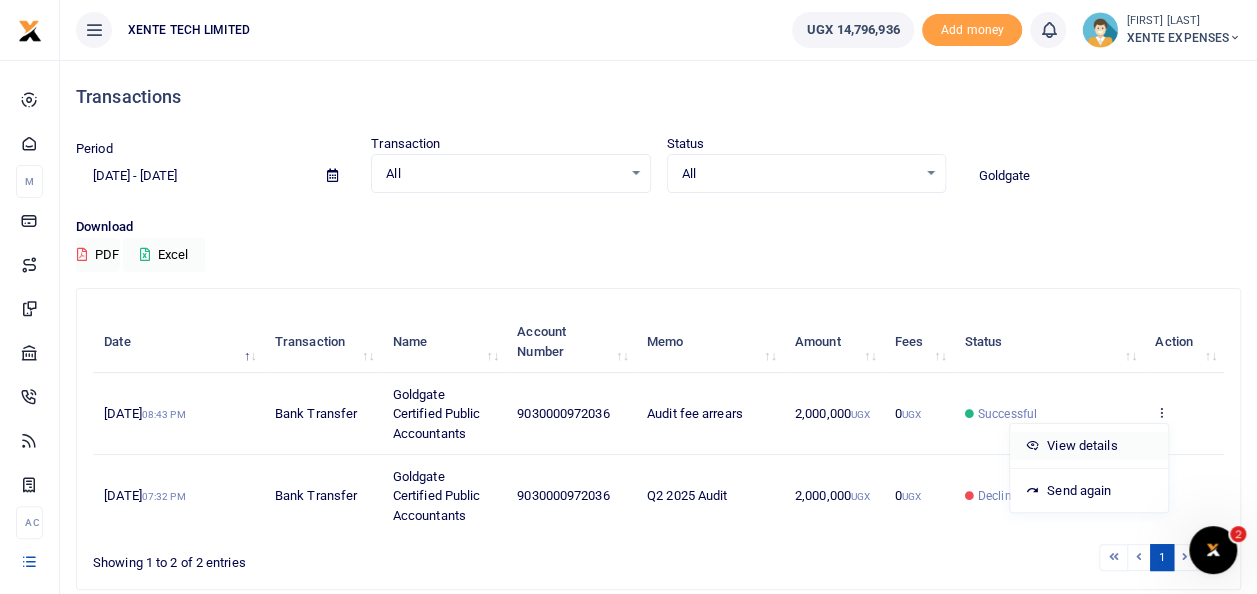 click on "View details" at bounding box center [1089, 446] 